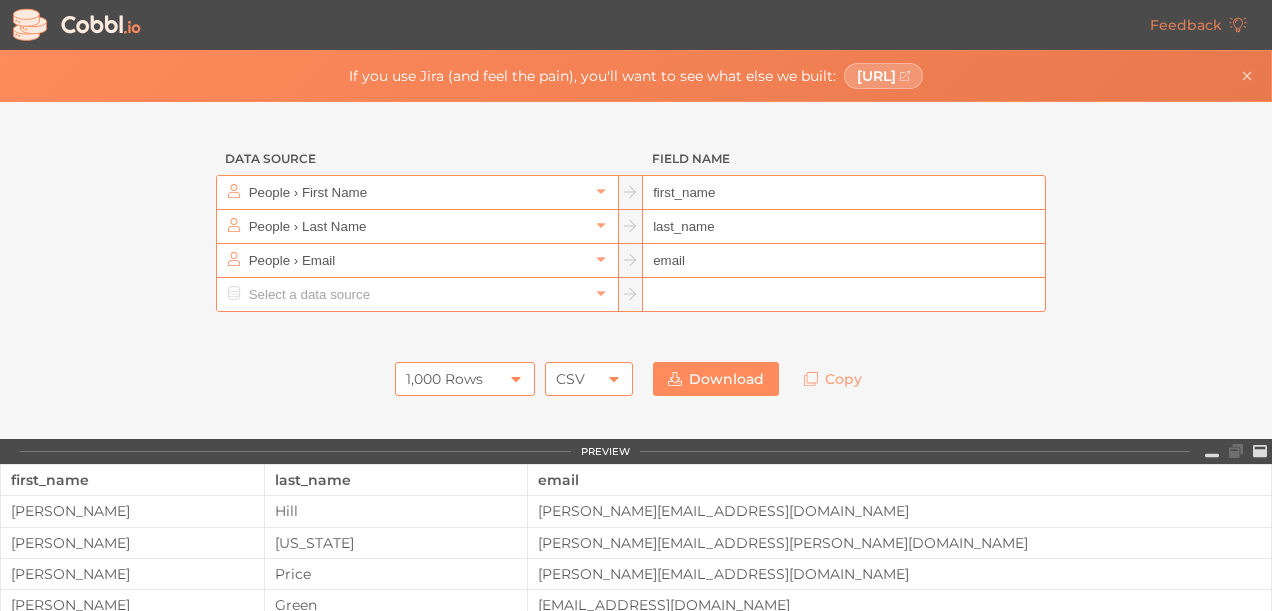 scroll, scrollTop: 0, scrollLeft: 0, axis: both 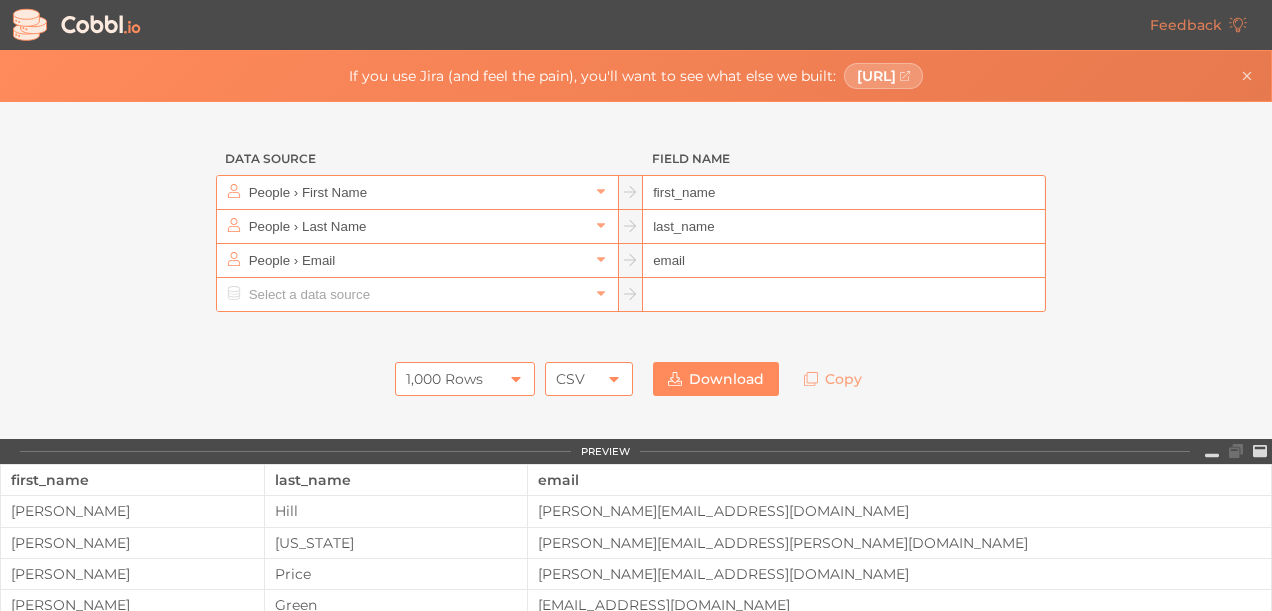 click on "Download" at bounding box center [716, 379] 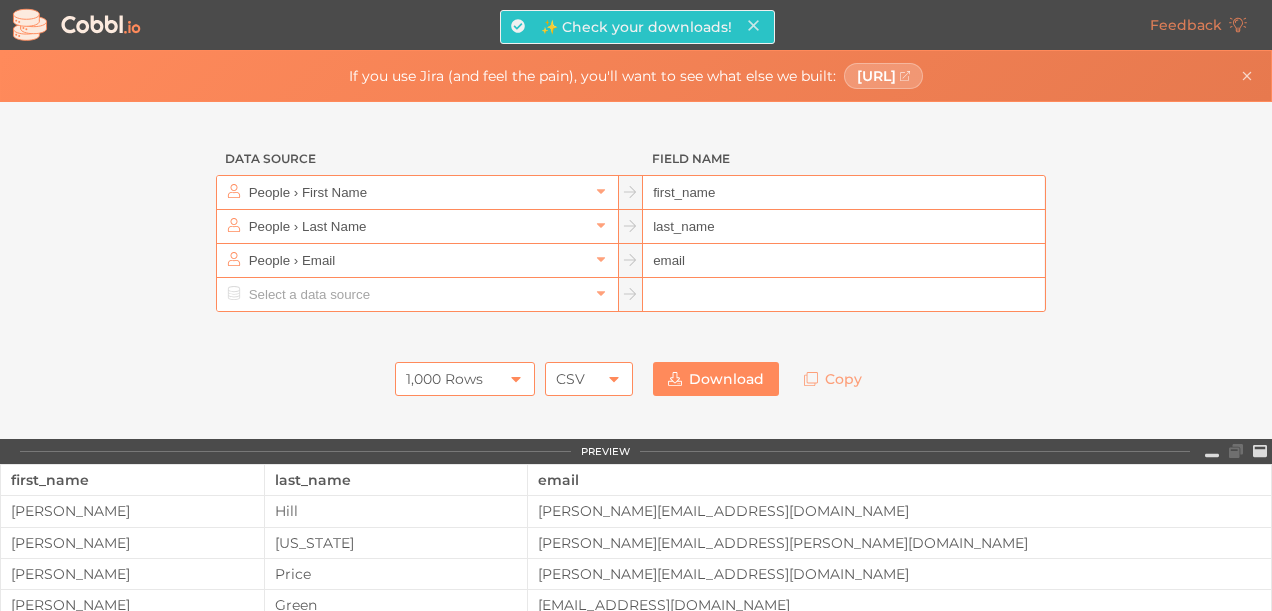 click on "CSV" at bounding box center (589, 379) 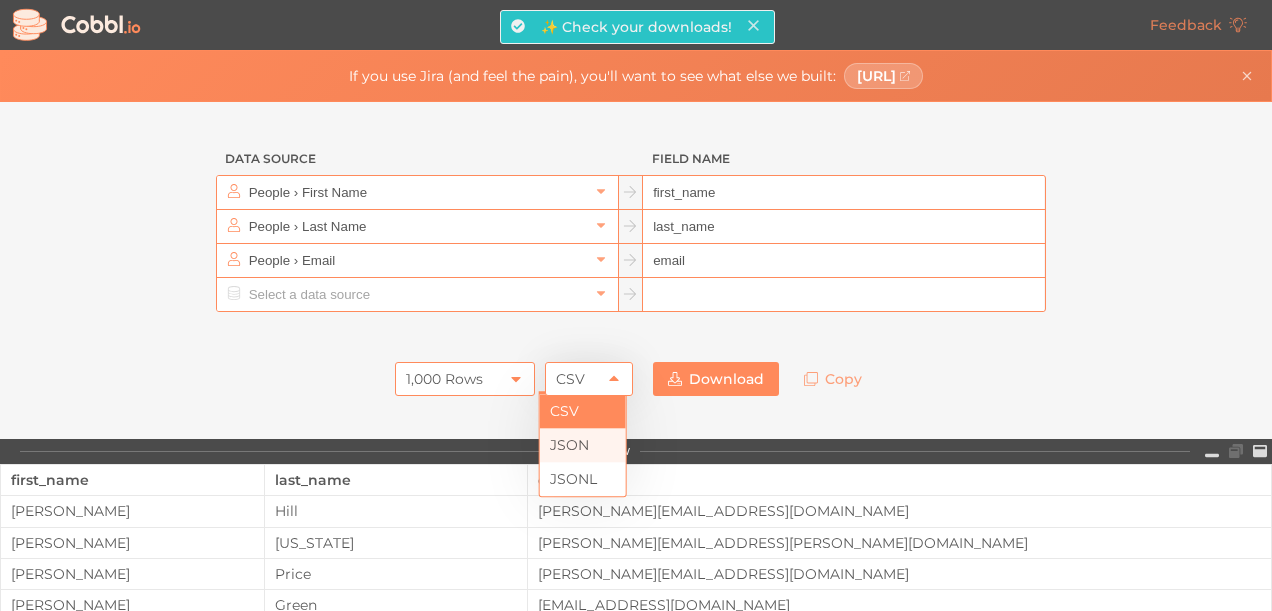click on "JSON" at bounding box center [583, 445] 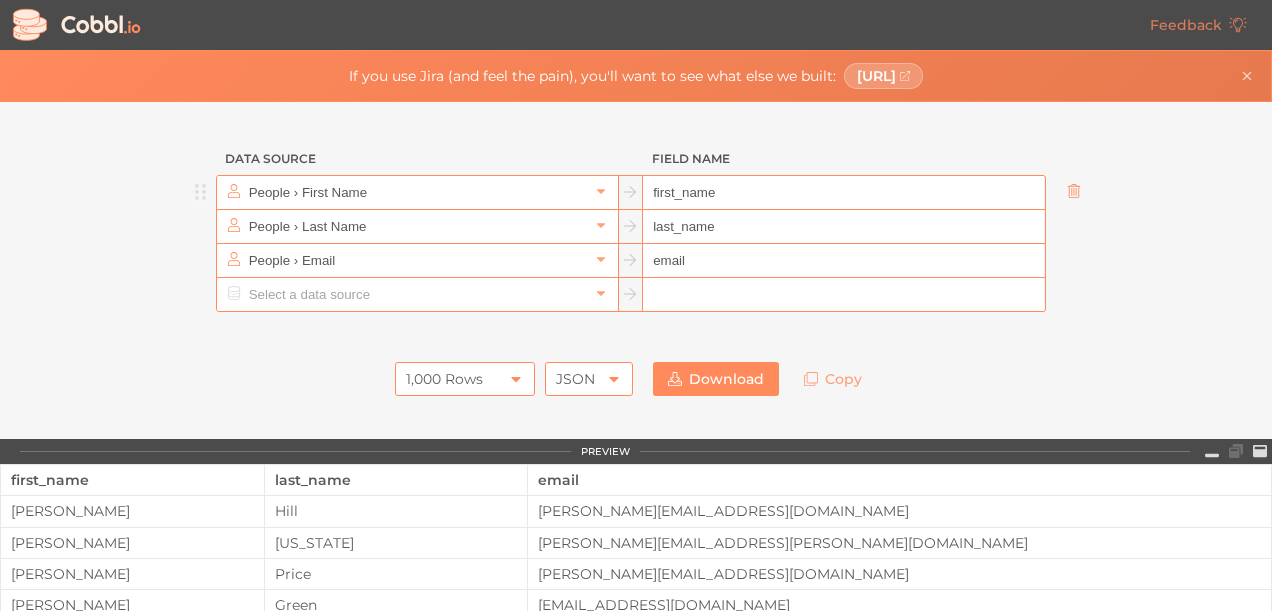 click at bounding box center [1074, 192] 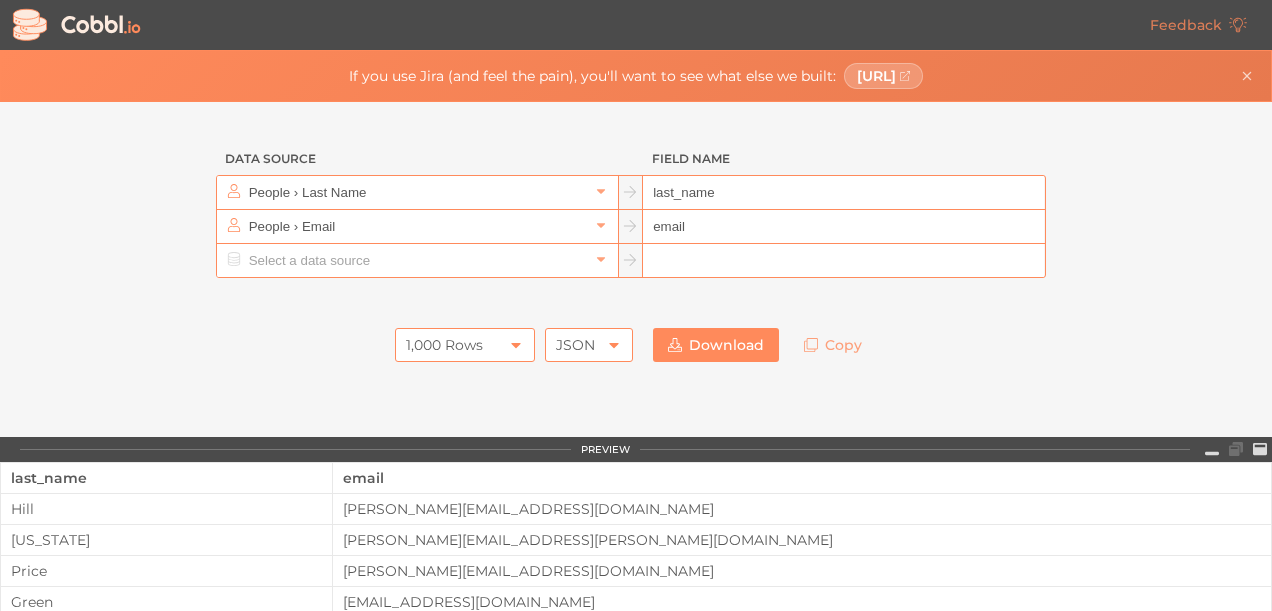 click at bounding box center (1074, 192) 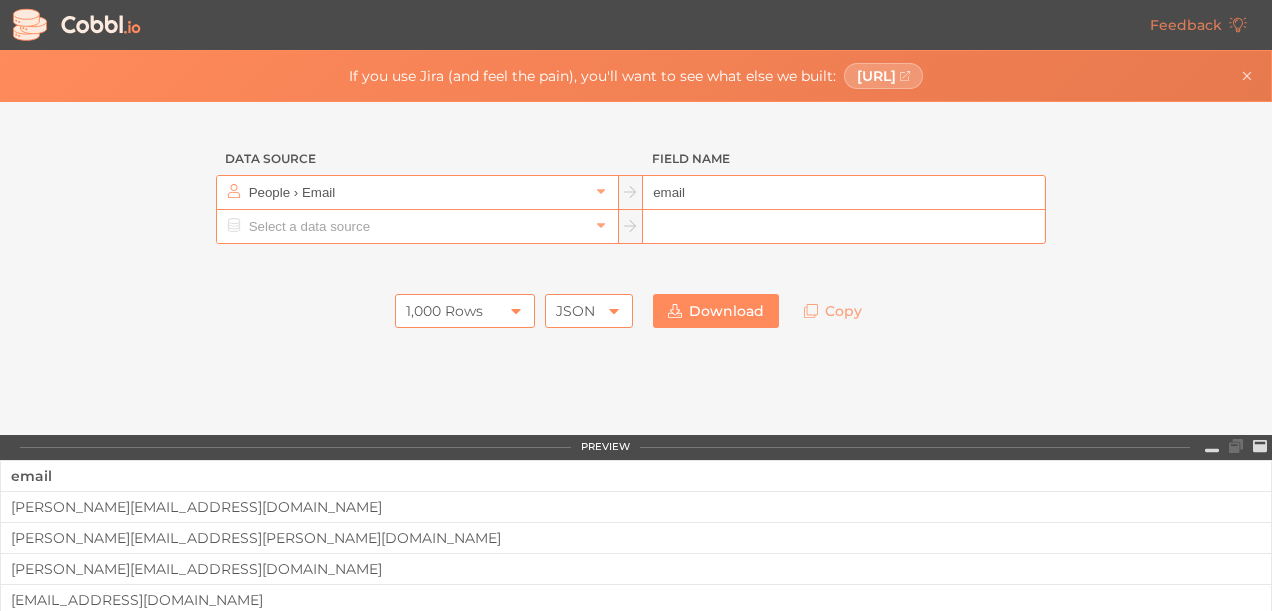 click at bounding box center [1074, 192] 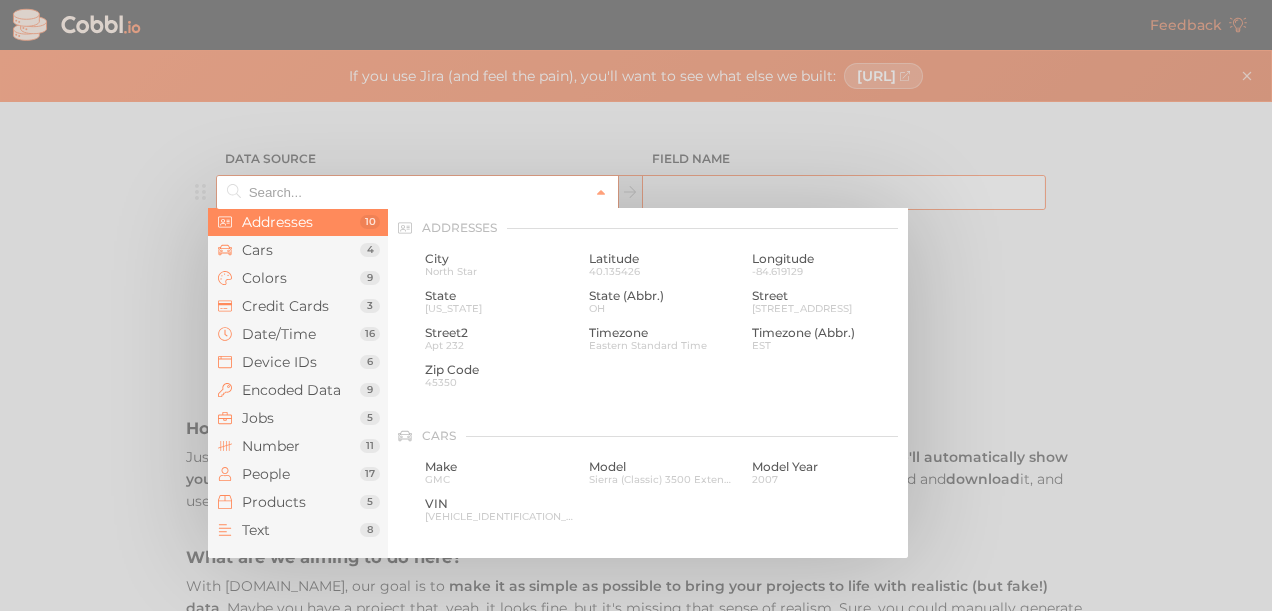 click at bounding box center (416, 192) 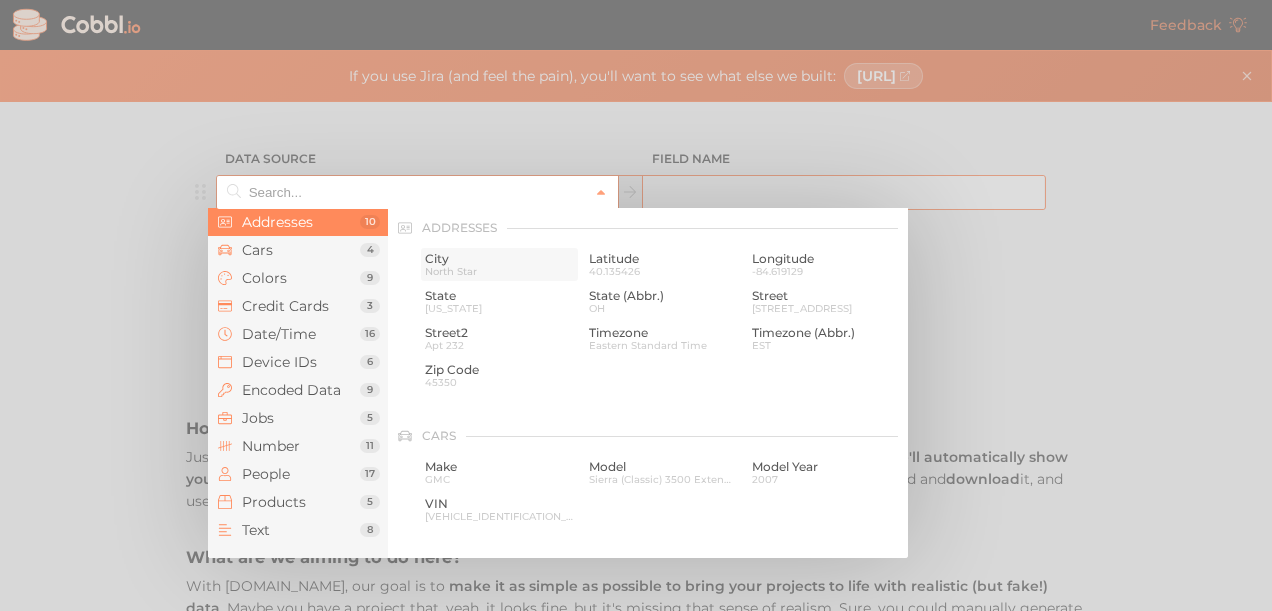 click on "City" at bounding box center [499, 259] 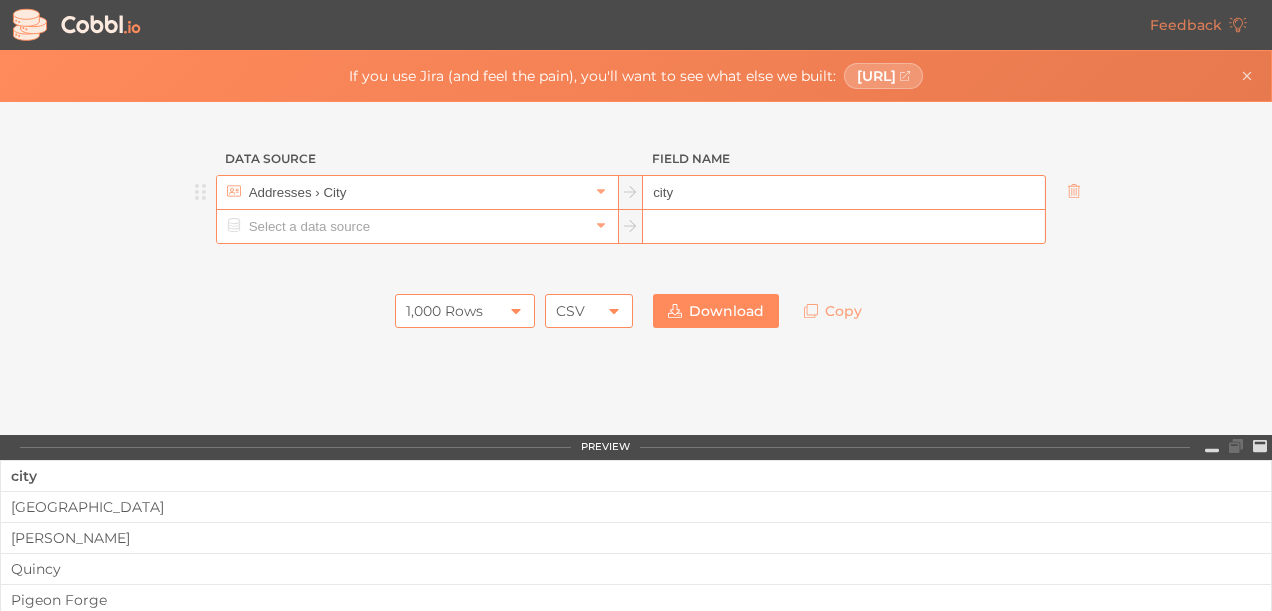 click on "Download" at bounding box center (716, 311) 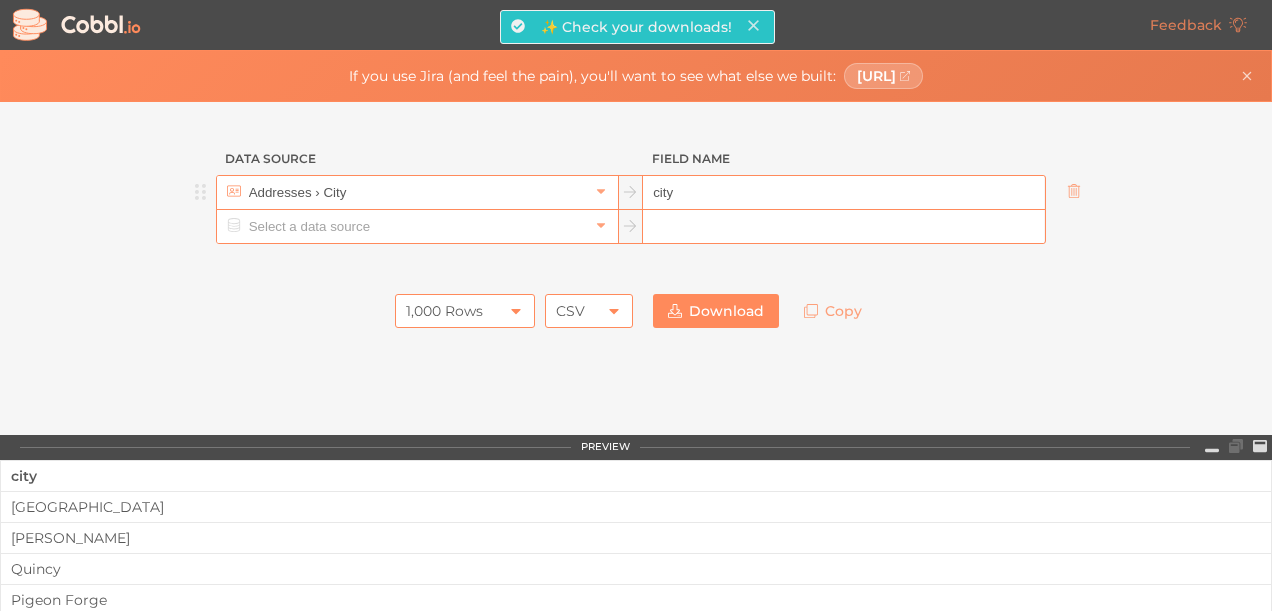 click 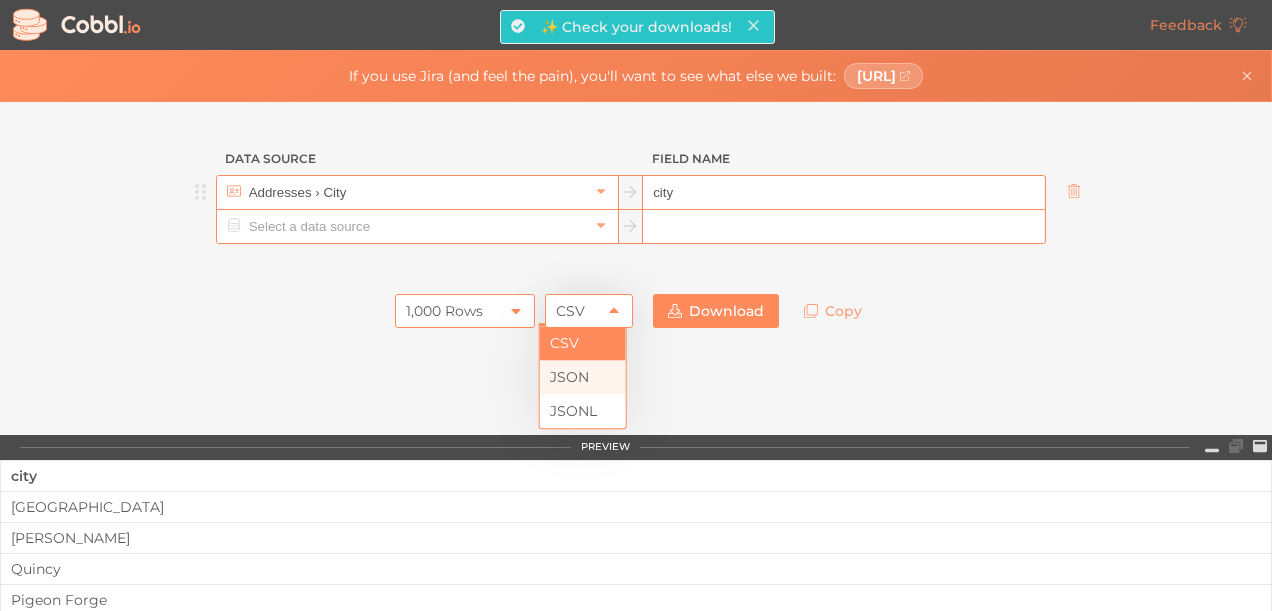 click on "JSON" at bounding box center (583, 377) 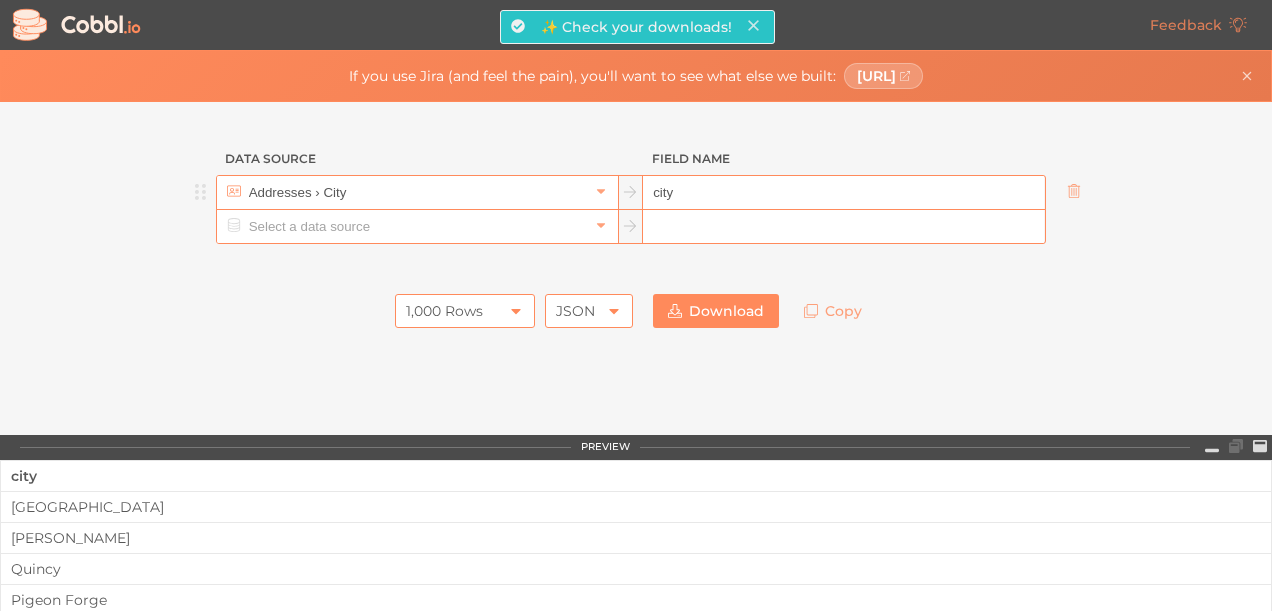 click 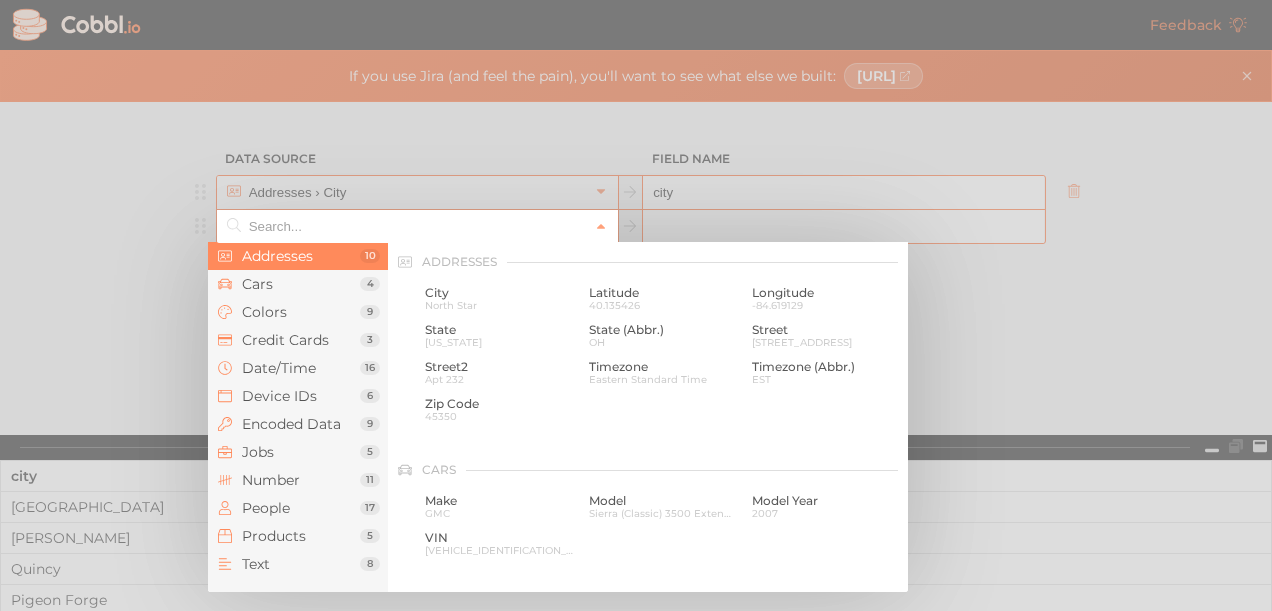 click at bounding box center [416, 226] 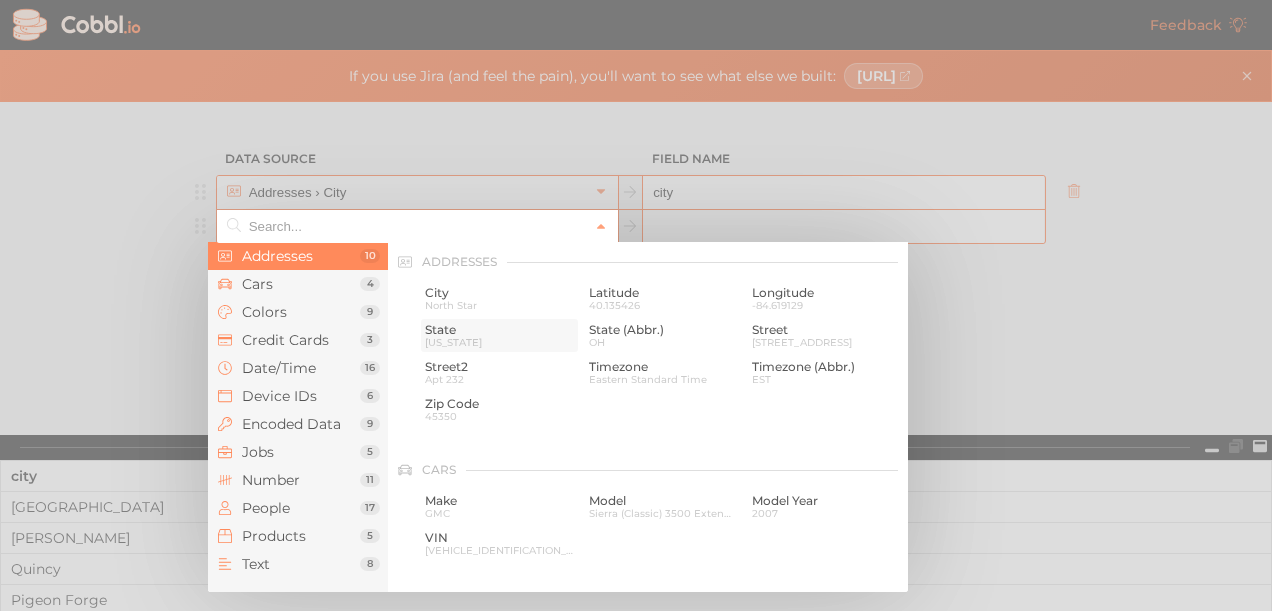 click on "State" at bounding box center [499, 330] 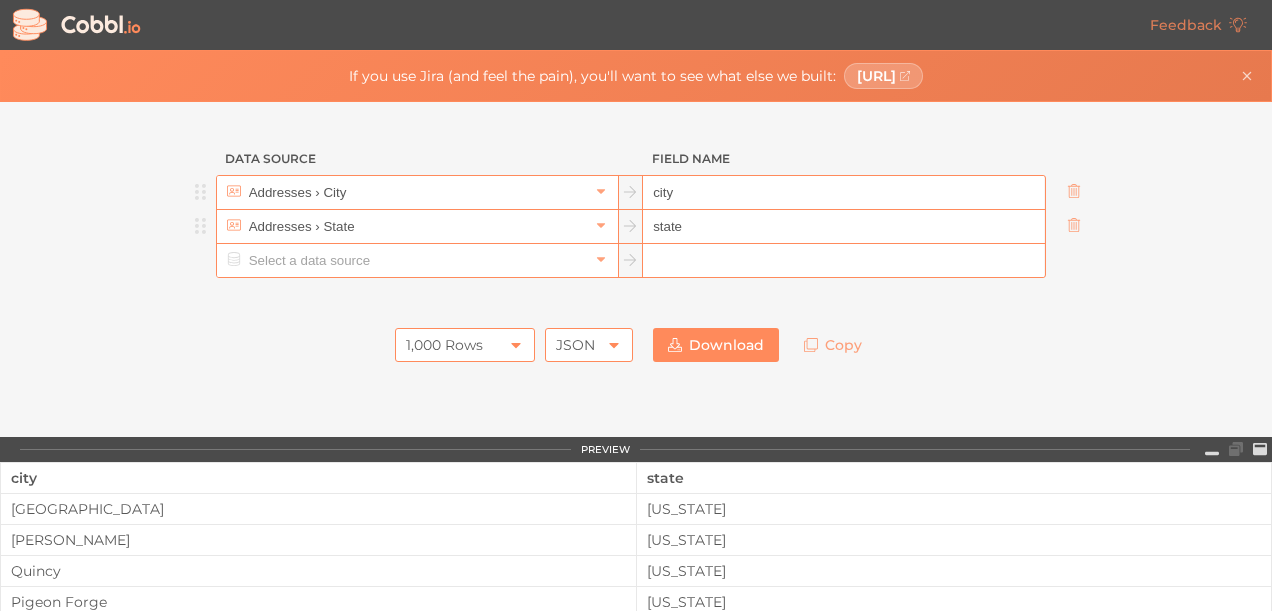 drag, startPoint x: 748, startPoint y: 506, endPoint x: -4, endPoint y: 509, distance: 752.006 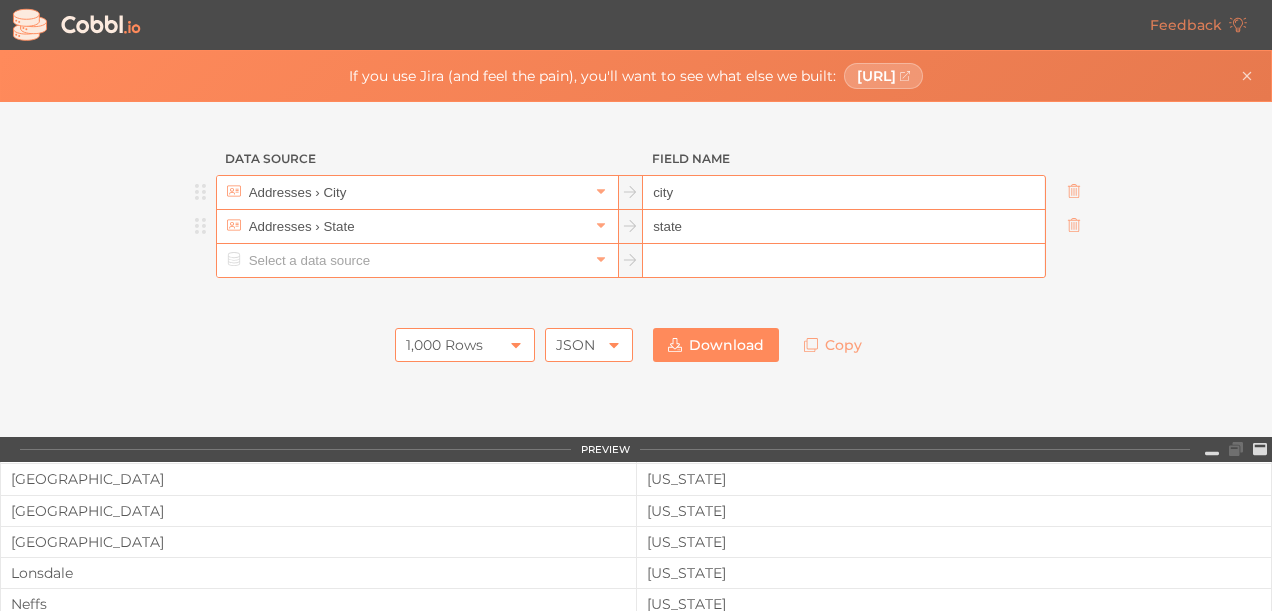 scroll, scrollTop: 150, scrollLeft: 0, axis: vertical 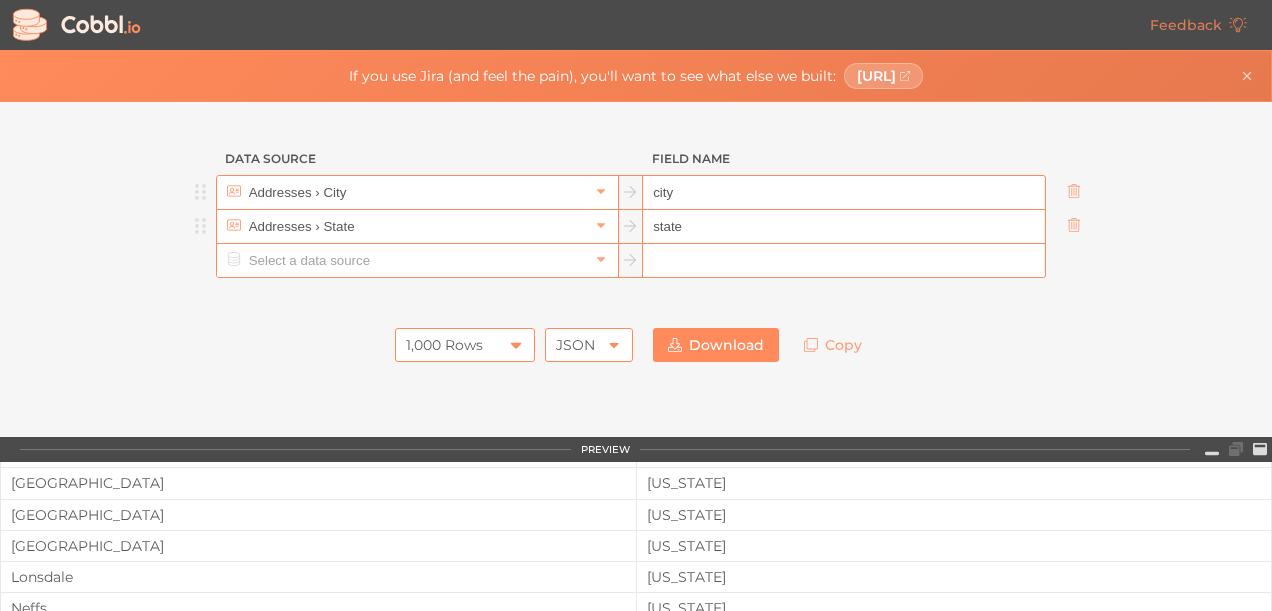 click on "1,000 Rows" at bounding box center [444, 345] 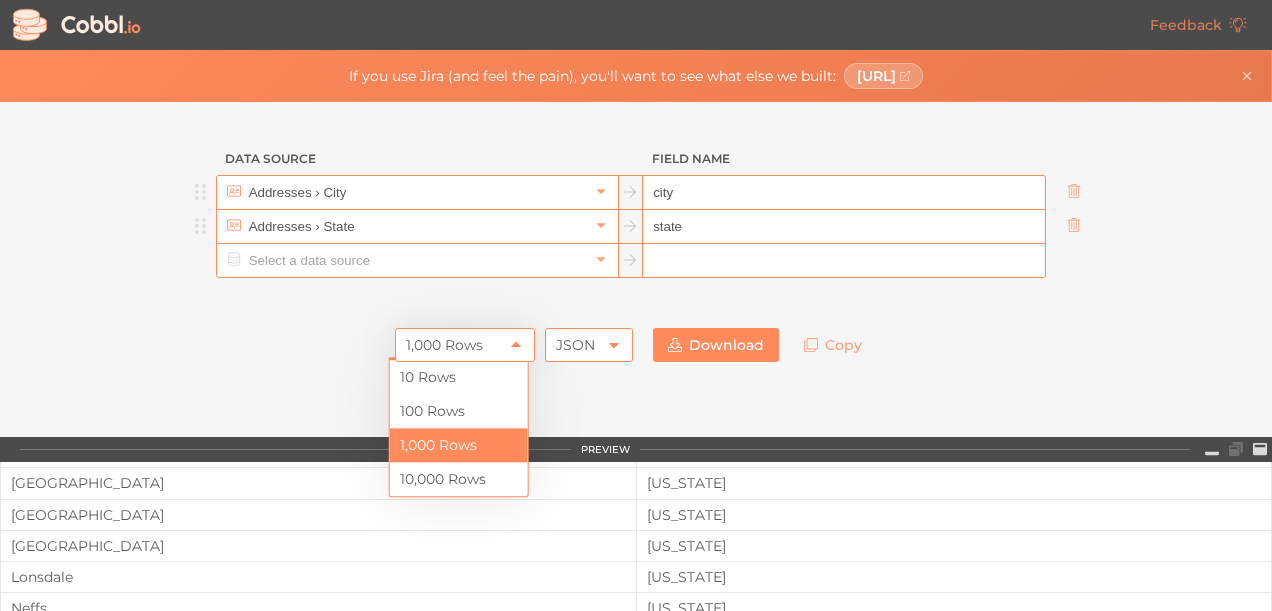 click on "1,000 Rows" at bounding box center [459, 445] 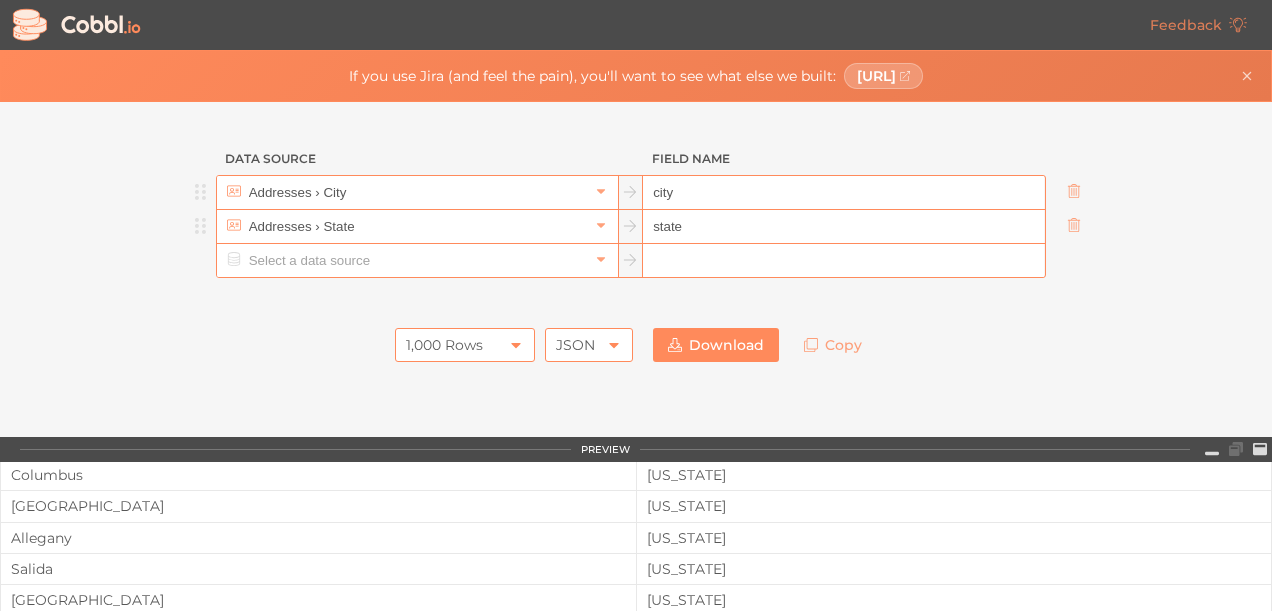 scroll, scrollTop: 350, scrollLeft: 0, axis: vertical 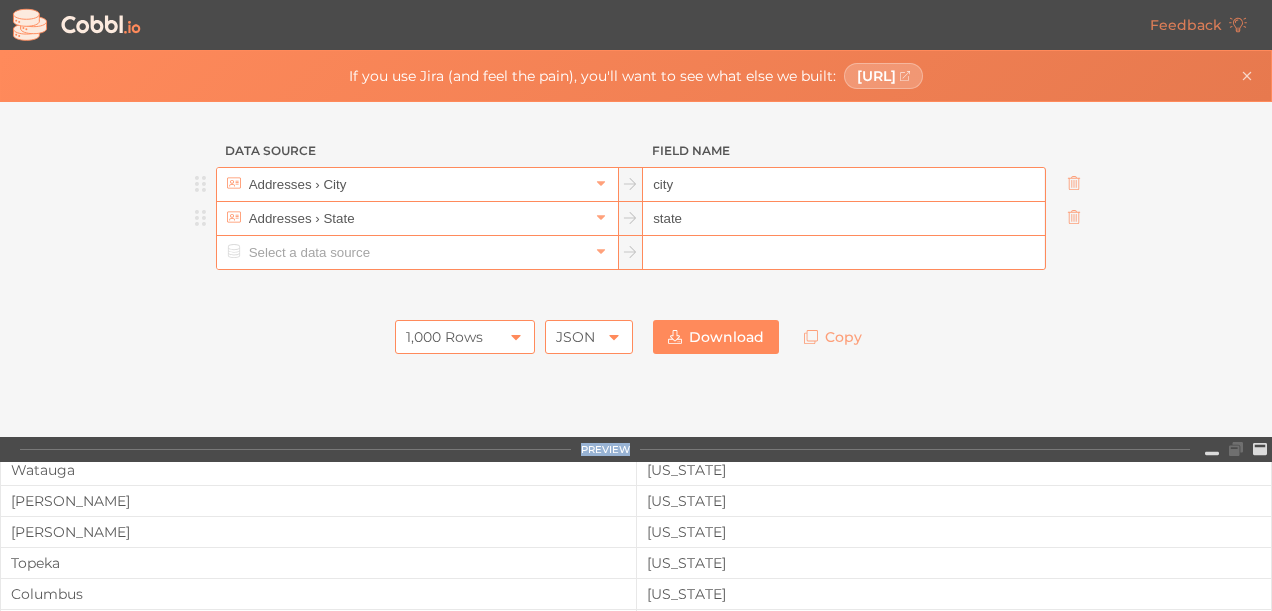 drag, startPoint x: 642, startPoint y: 436, endPoint x: 640, endPoint y: 369, distance: 67.02985 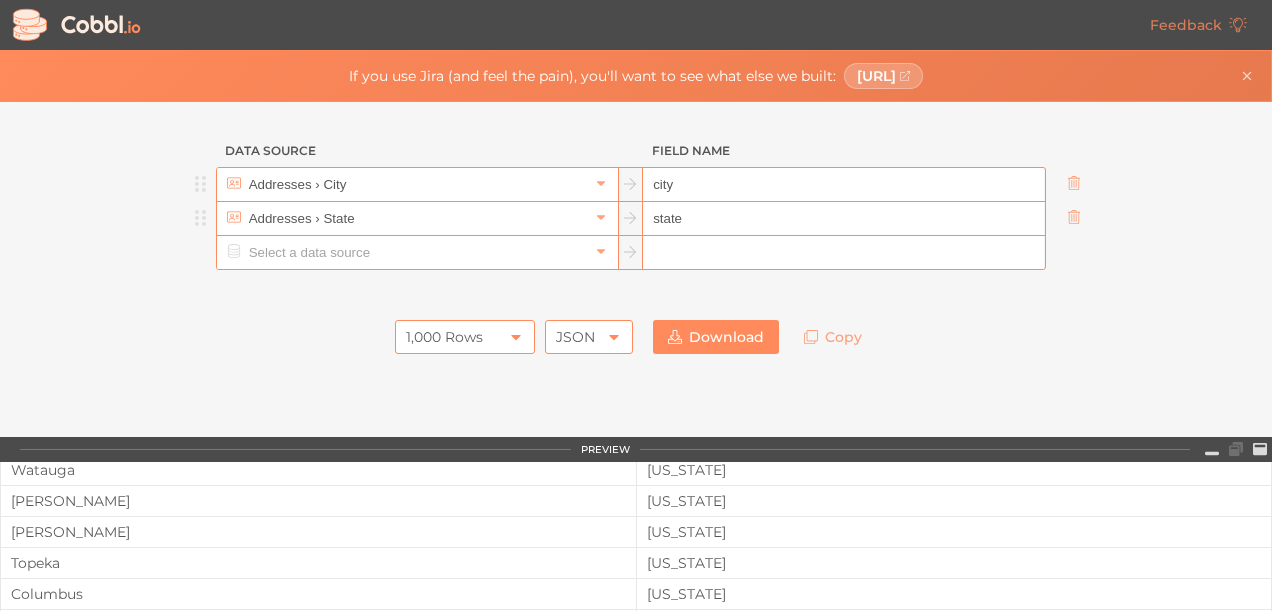 click on "[PERSON_NAME]" at bounding box center [318, 501] 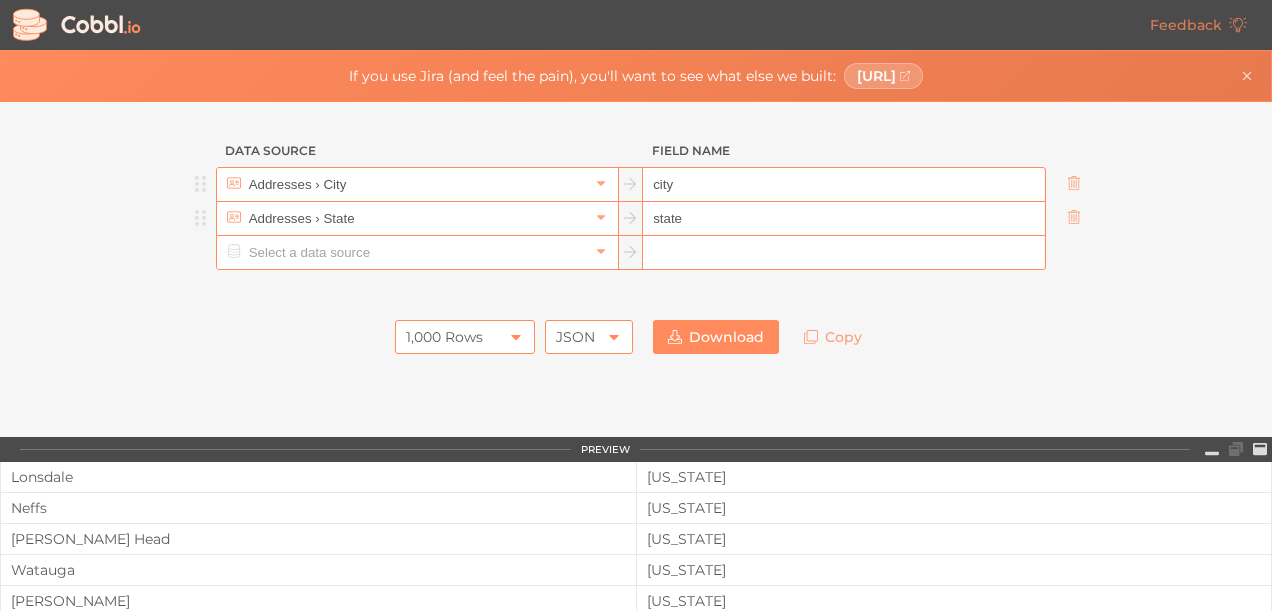 scroll, scrollTop: 150, scrollLeft: 0, axis: vertical 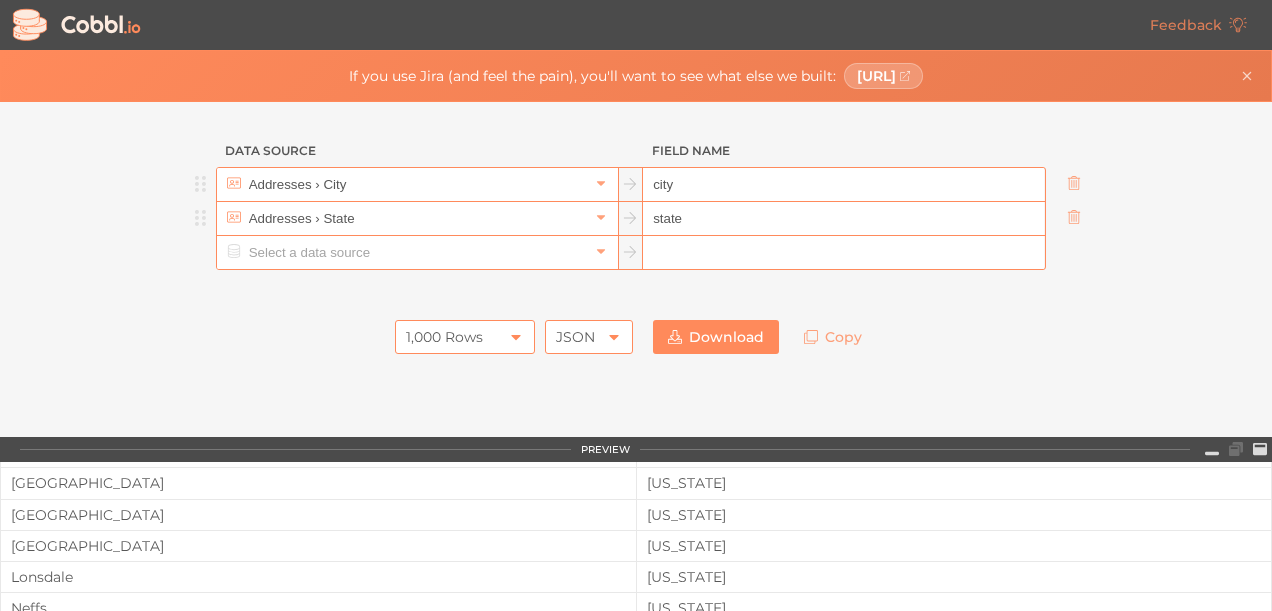 drag, startPoint x: 726, startPoint y: 542, endPoint x: 4, endPoint y: 552, distance: 722.0693 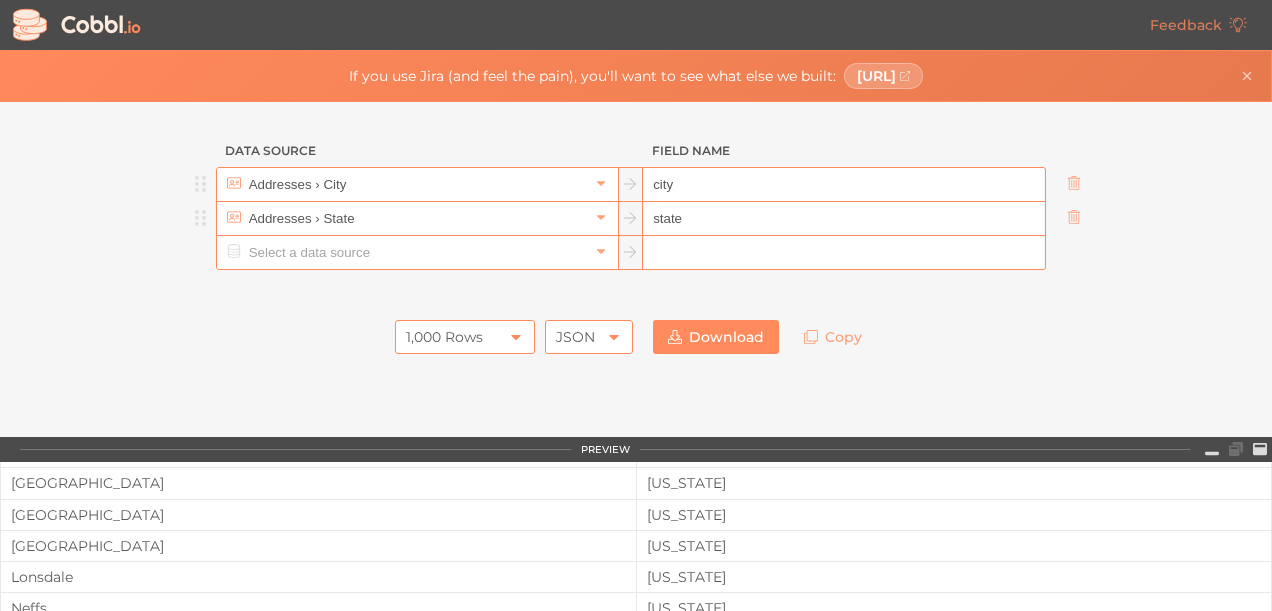 click on "Download" at bounding box center (716, 337) 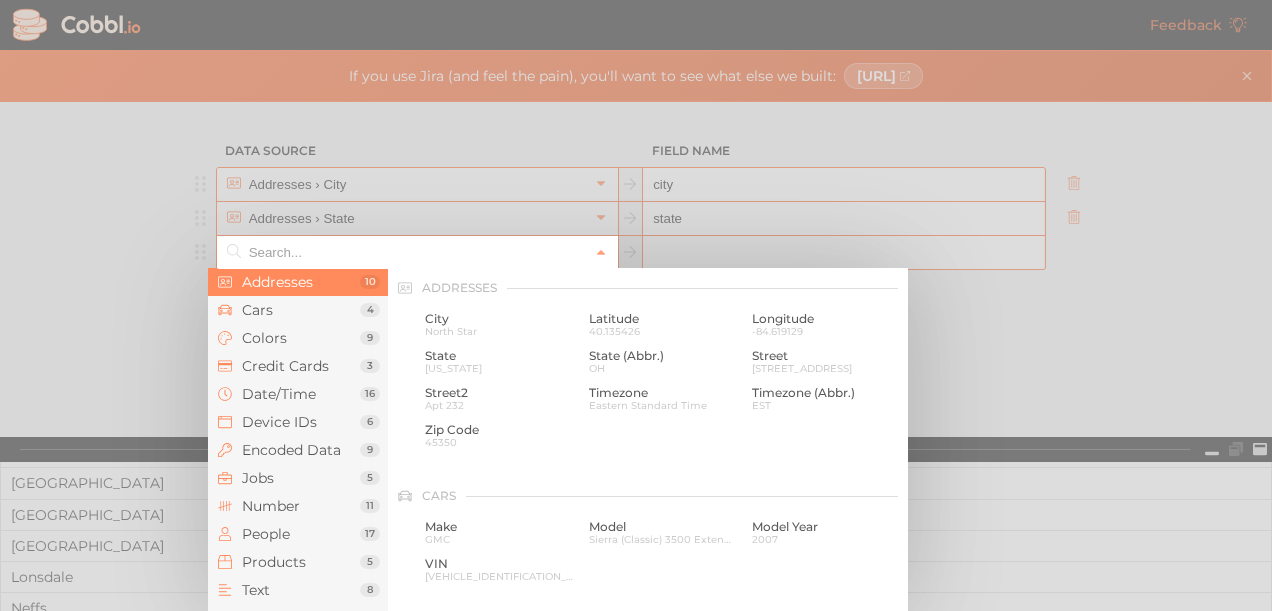 click at bounding box center (416, 252) 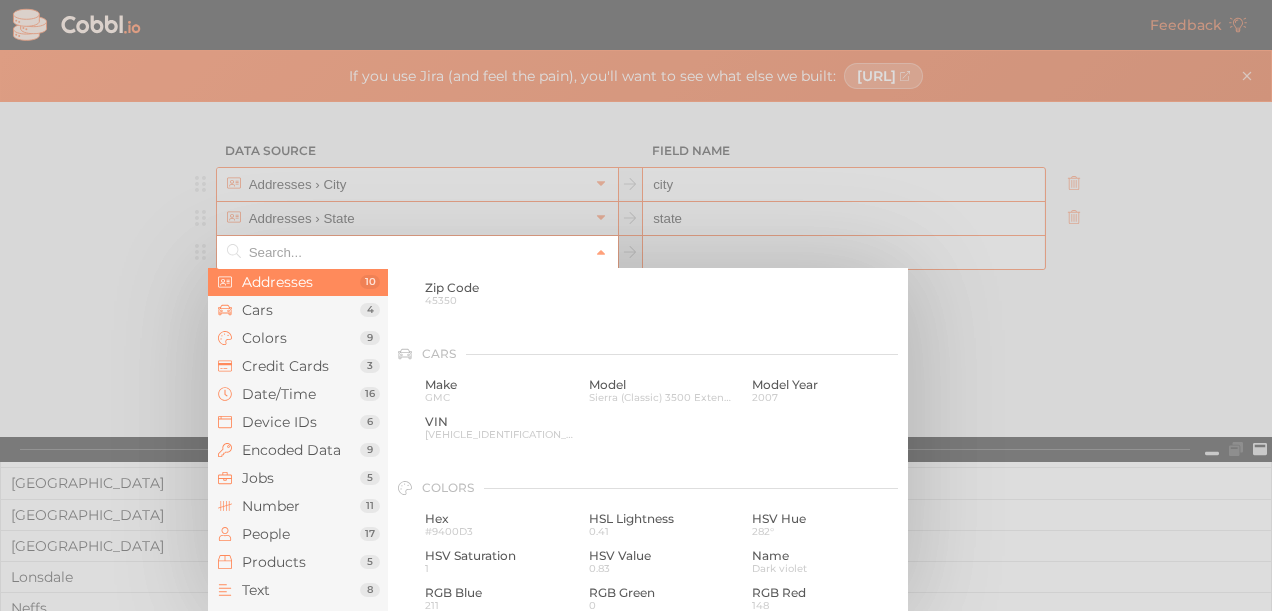 scroll, scrollTop: 143, scrollLeft: 0, axis: vertical 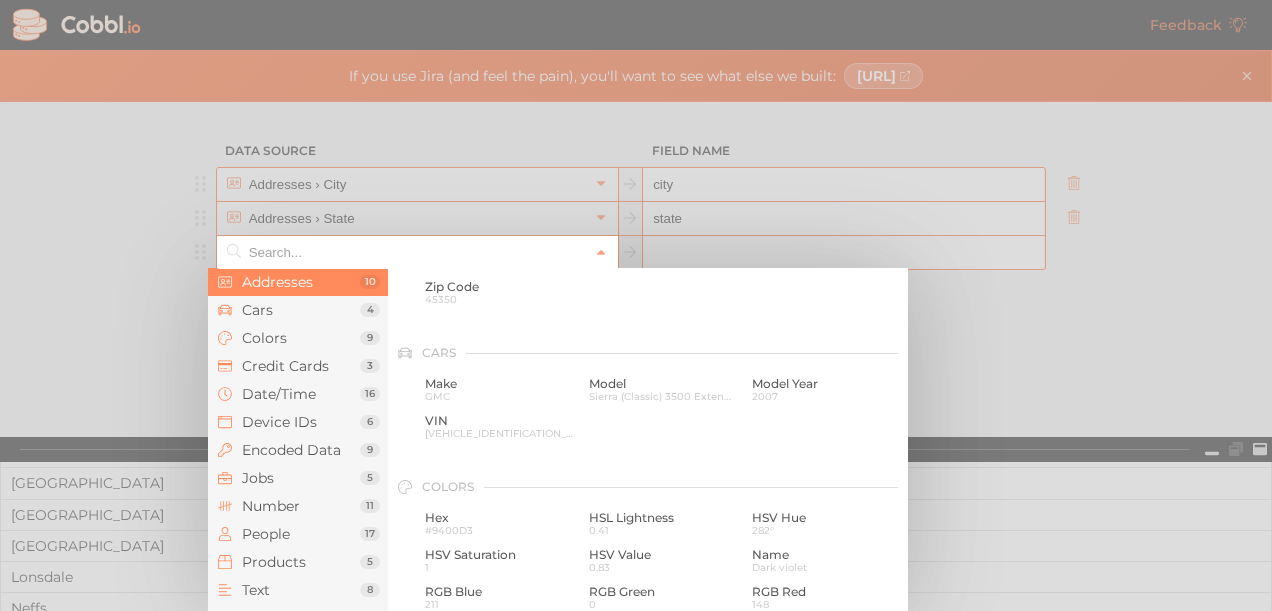 click at bounding box center (636, 305) 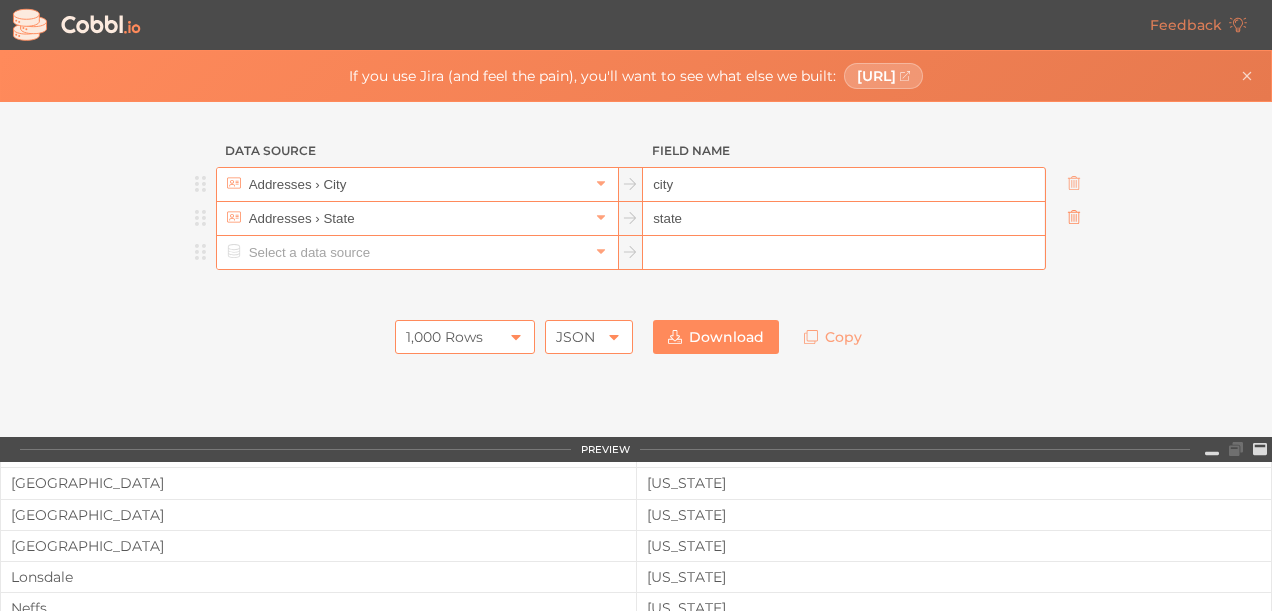 click 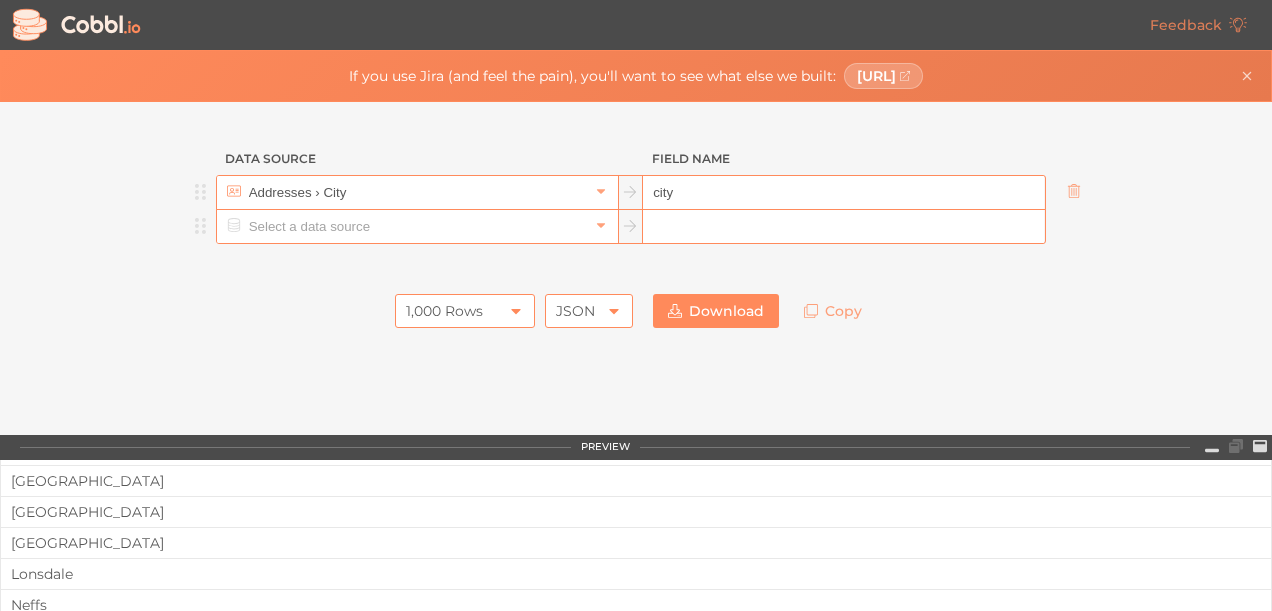 click on "1,000 Rows" at bounding box center [444, 311] 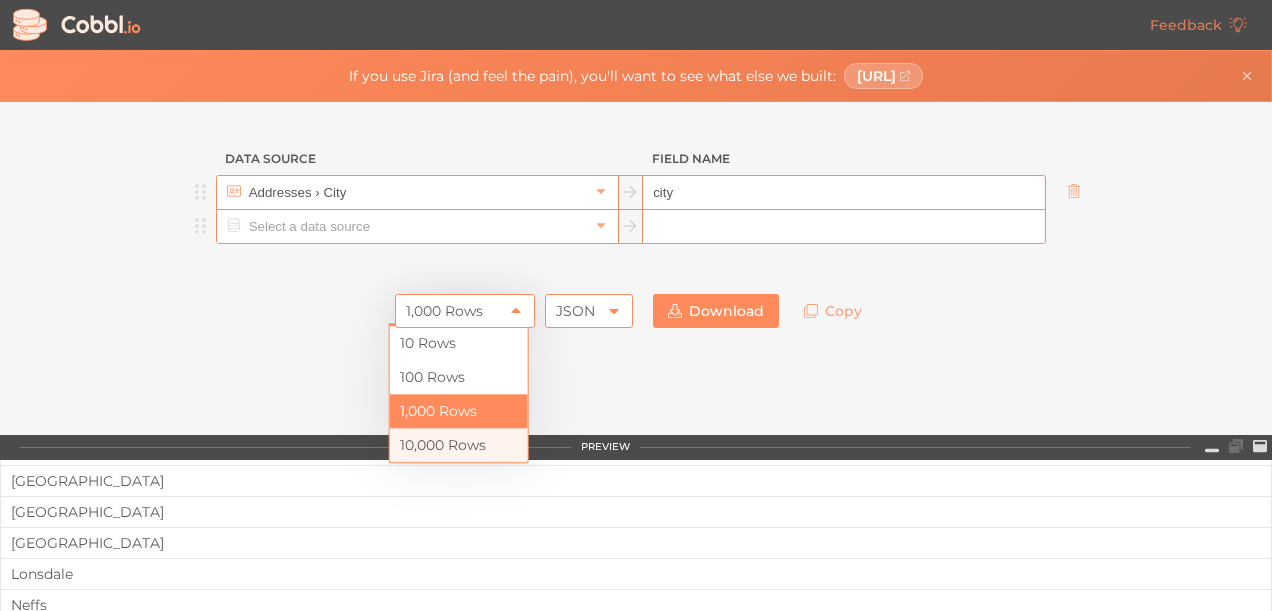 click on "10,000 Rows" at bounding box center (459, 445) 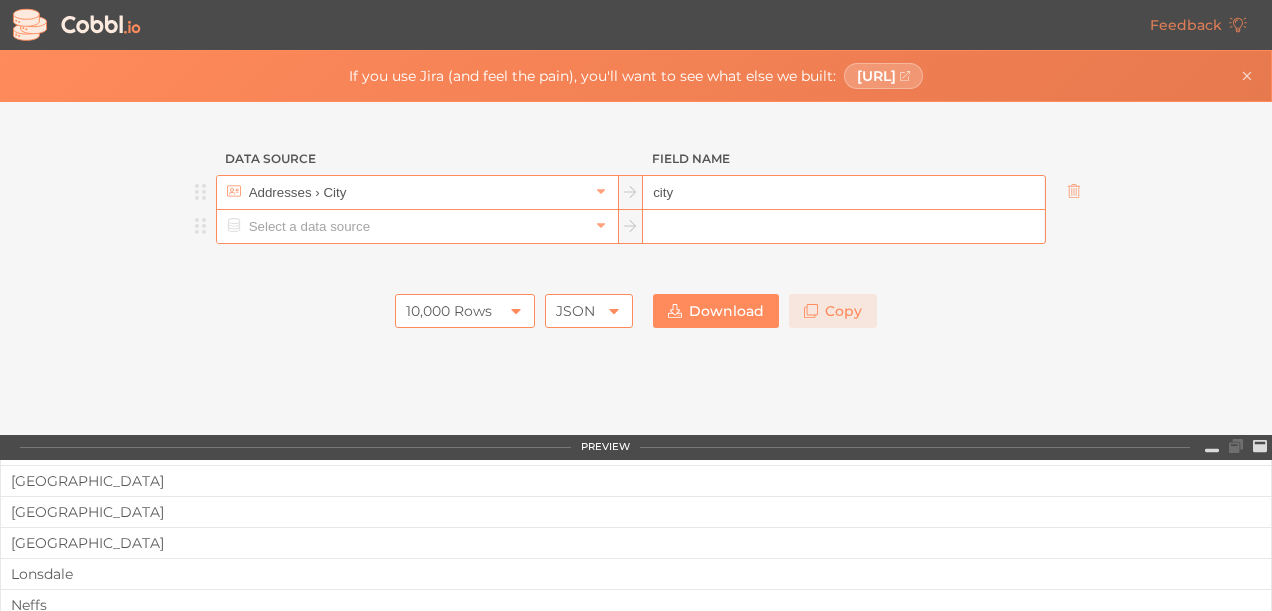 click 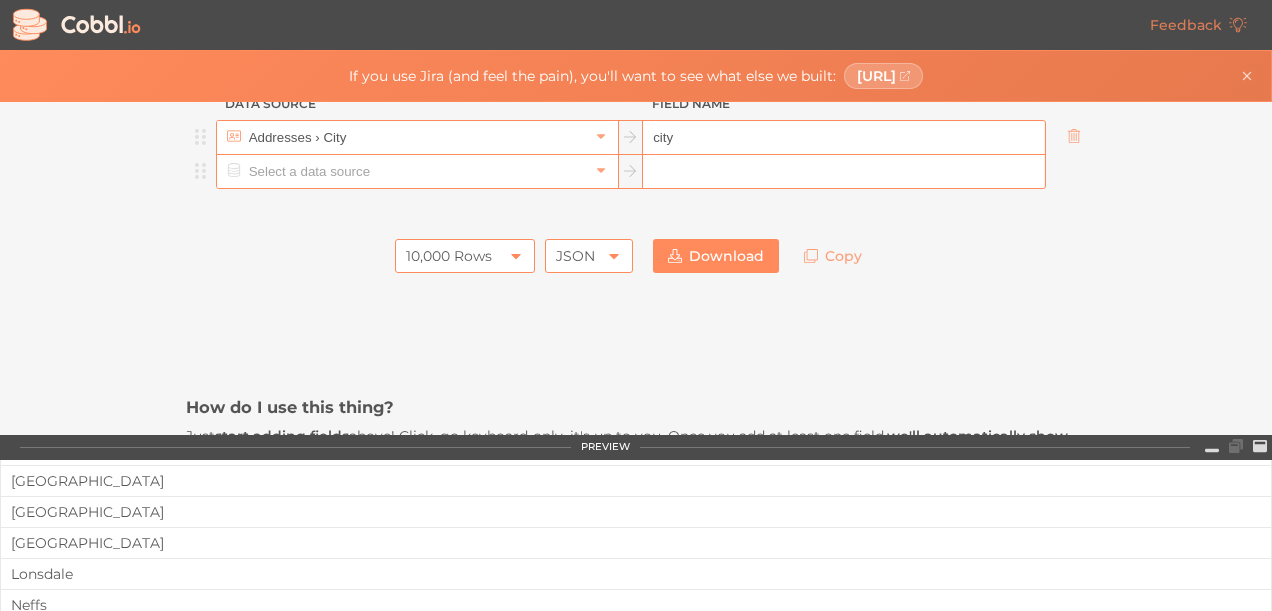 scroll, scrollTop: 56, scrollLeft: 0, axis: vertical 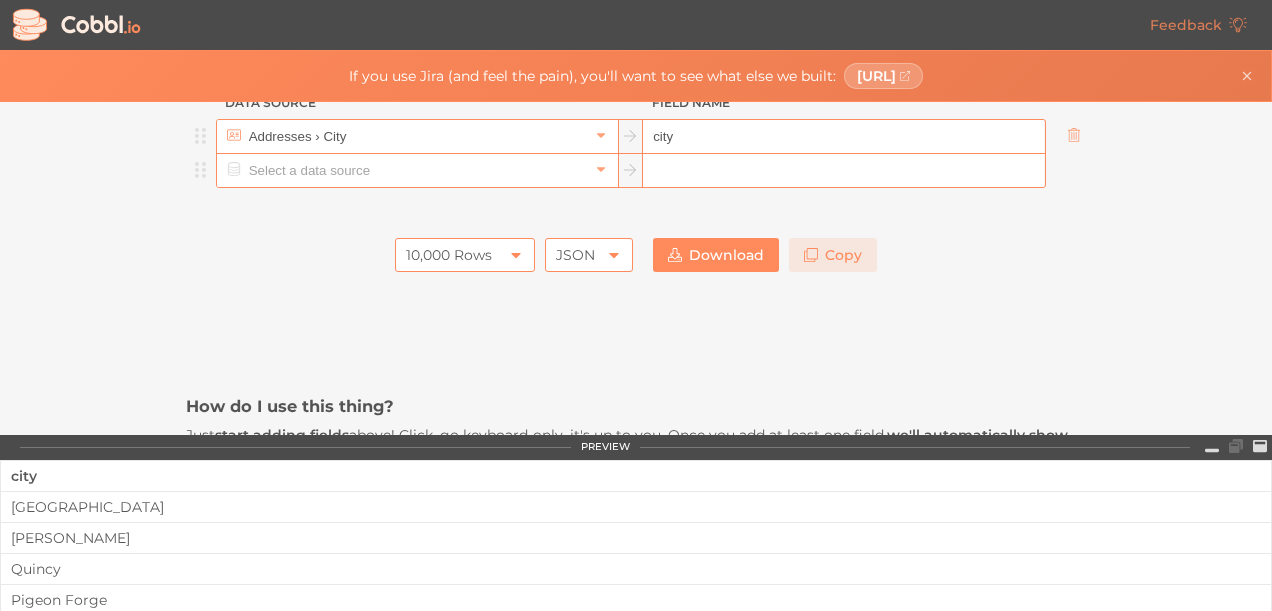 click on "Copy" at bounding box center (833, 255) 